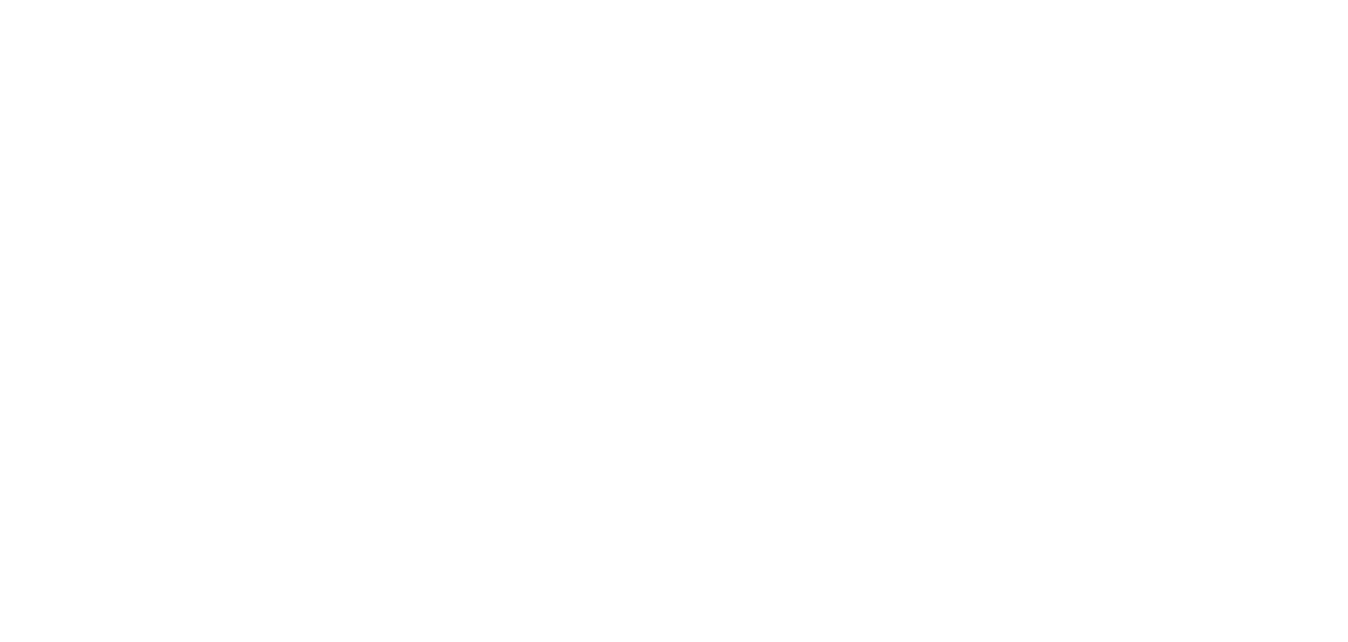 scroll, scrollTop: 0, scrollLeft: 0, axis: both 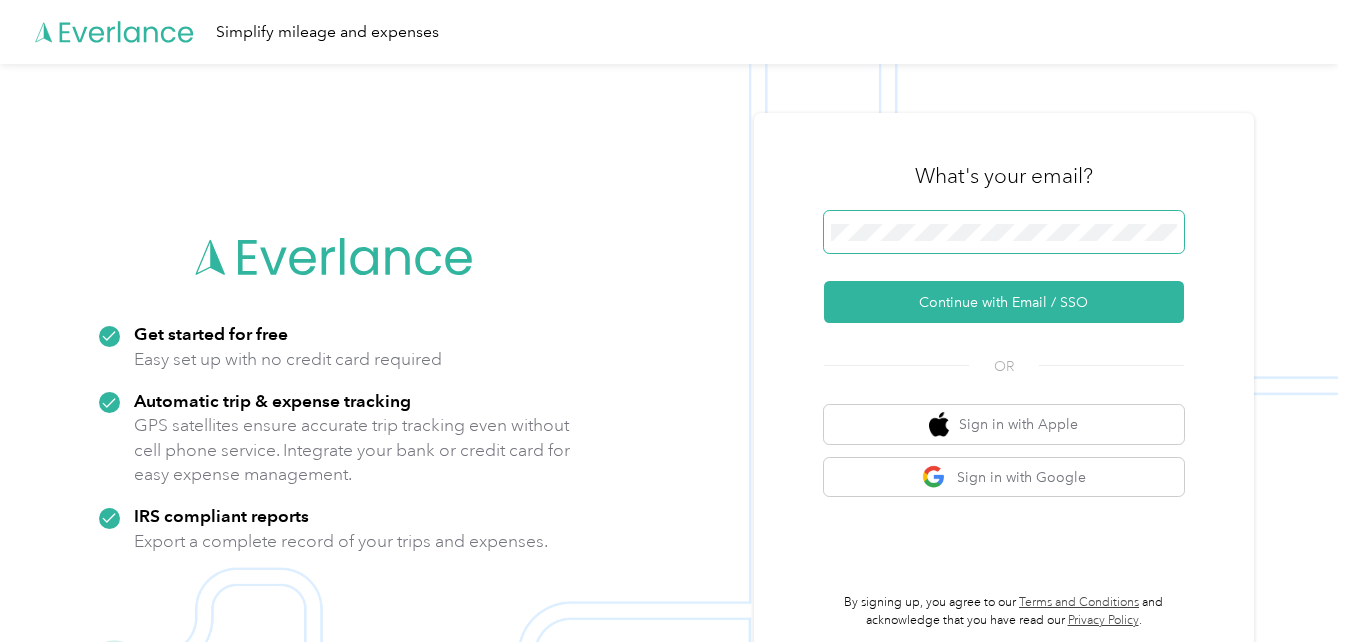 click at bounding box center [1004, 232] 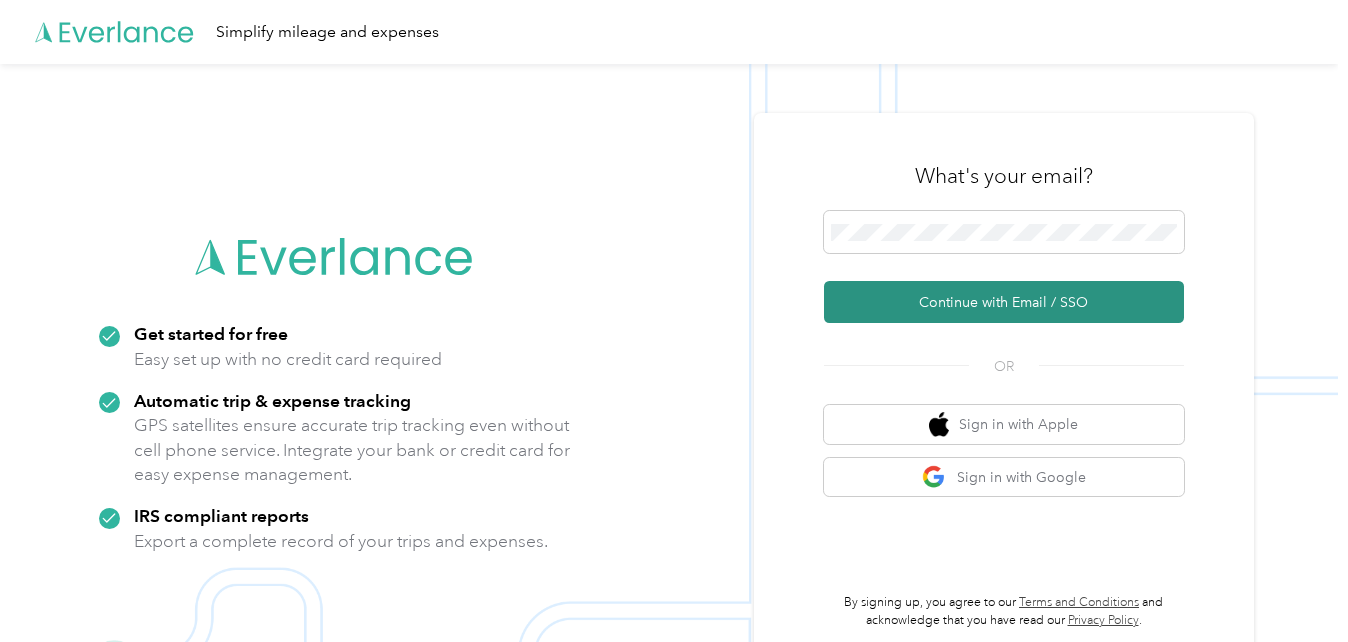 click on "Continue with Email / SSO" at bounding box center (1004, 302) 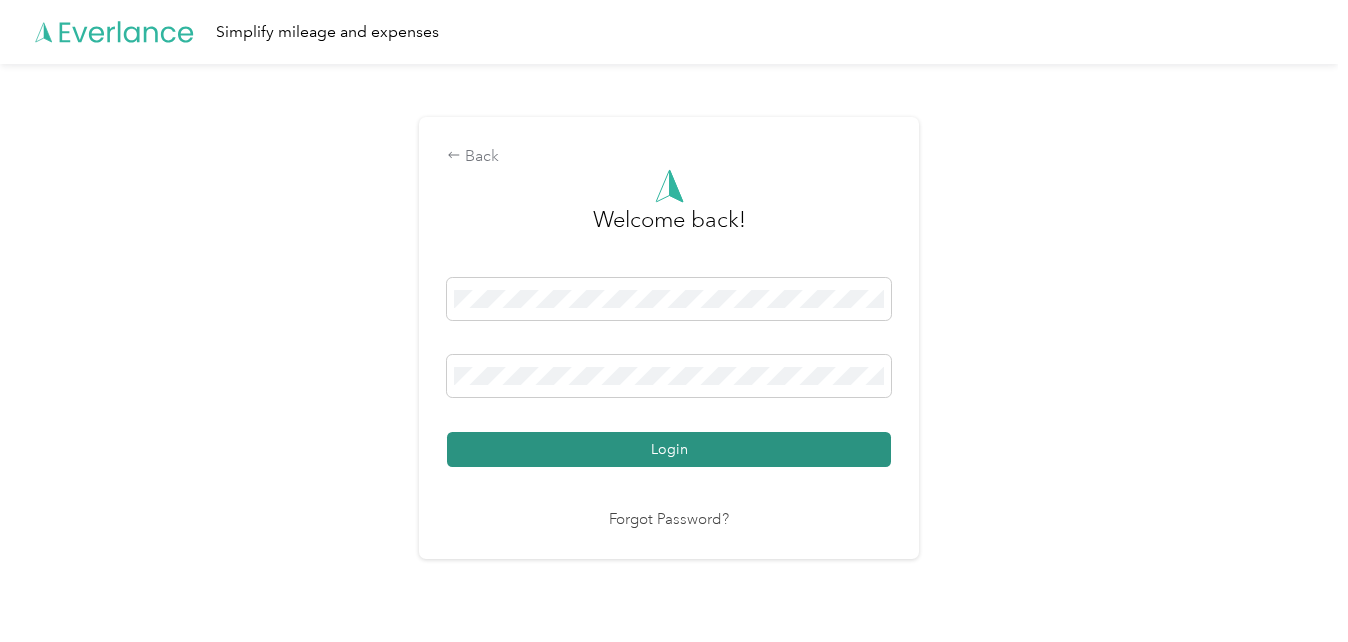 click on "Login" at bounding box center (669, 449) 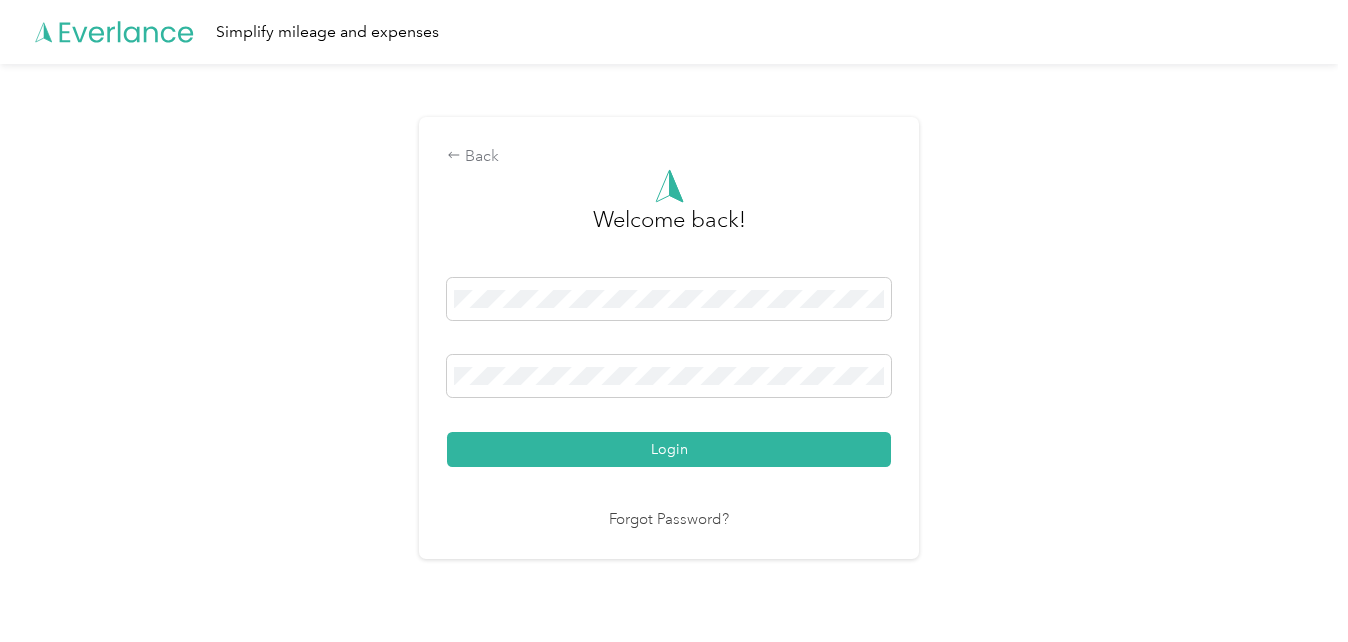 click on "Login" at bounding box center (669, 449) 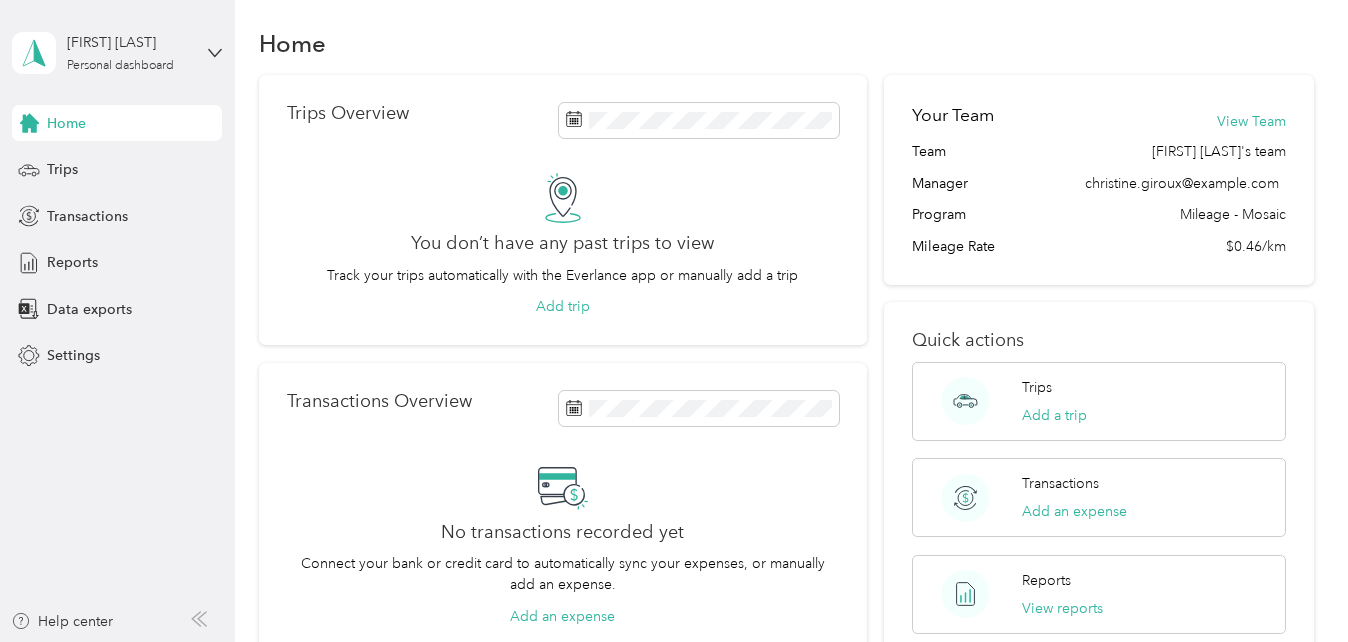 scroll, scrollTop: 0, scrollLeft: 0, axis: both 